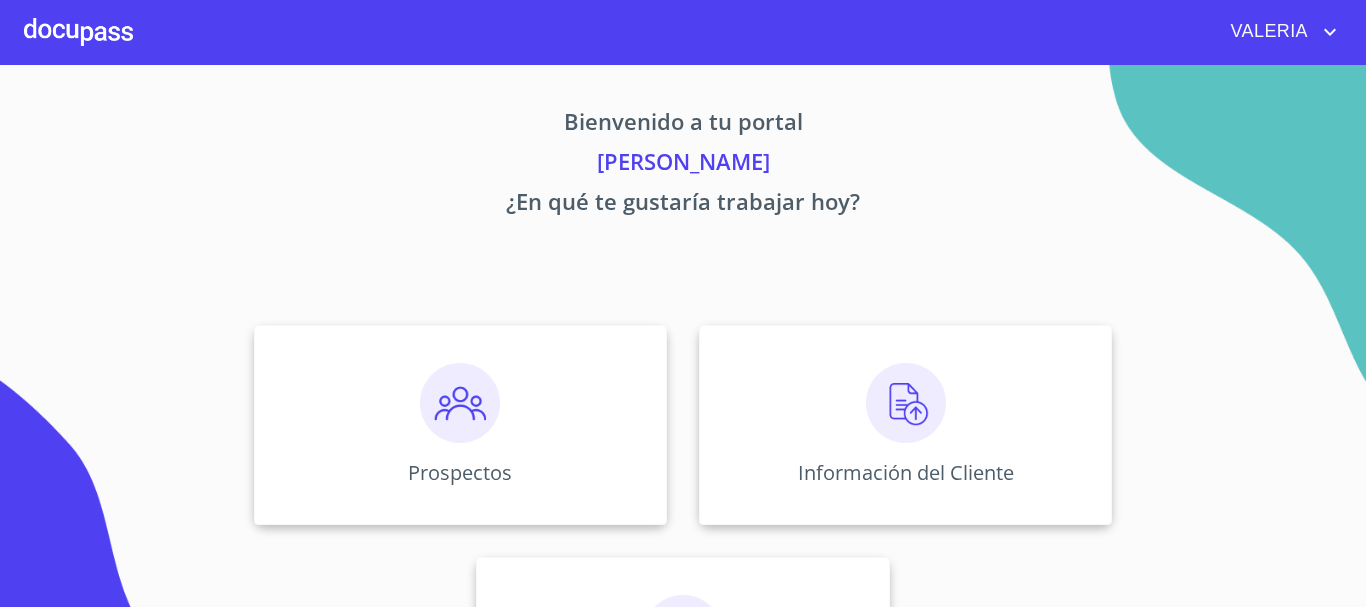 scroll, scrollTop: 0, scrollLeft: 0, axis: both 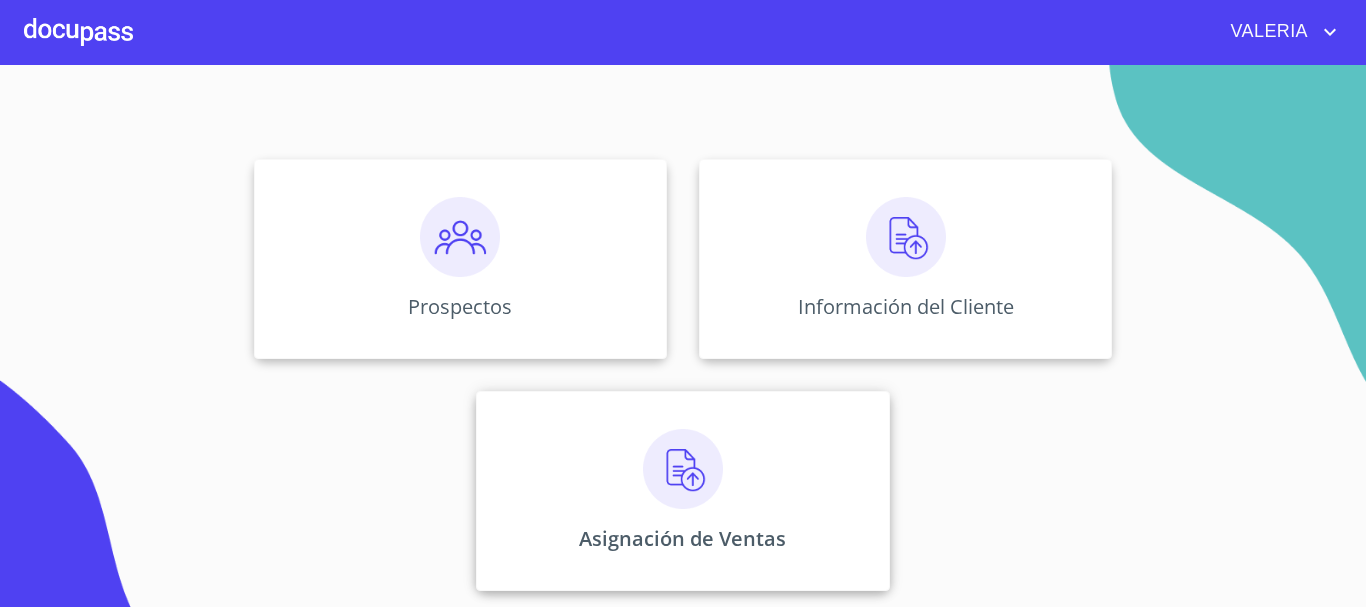 click on "Asignación de Ventas" at bounding box center (682, 491) 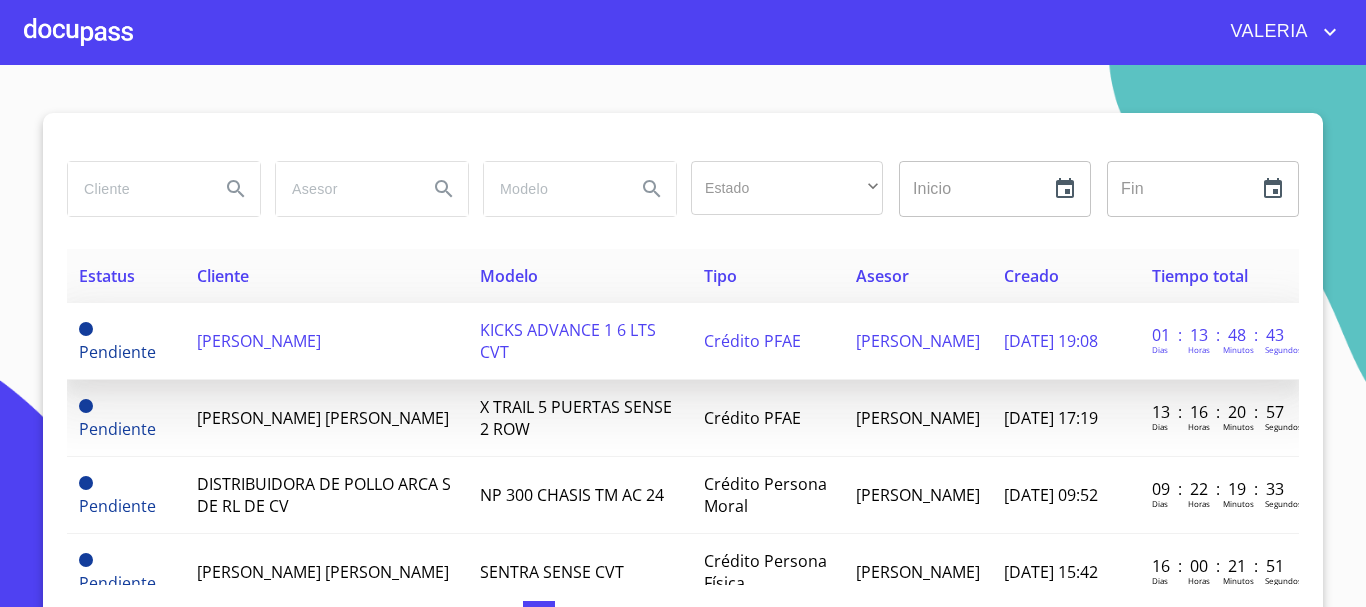 click on "[PERSON_NAME]" at bounding box center (259, 341) 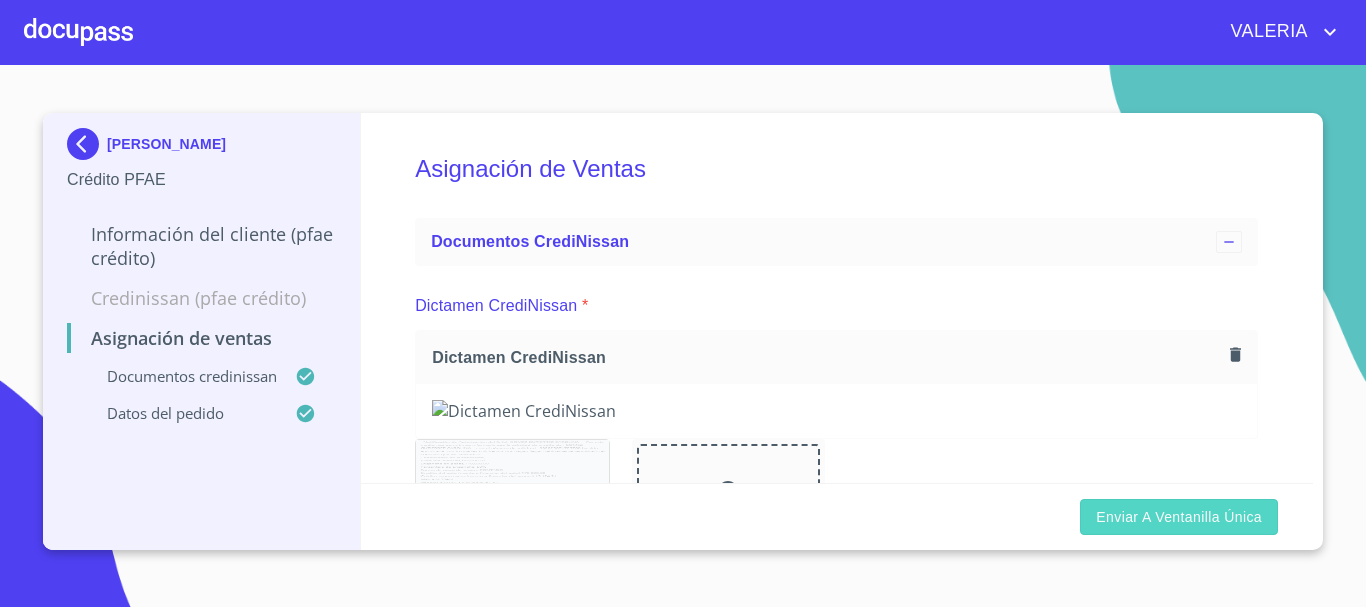 click on "Enviar a Ventanilla única" at bounding box center (1179, 517) 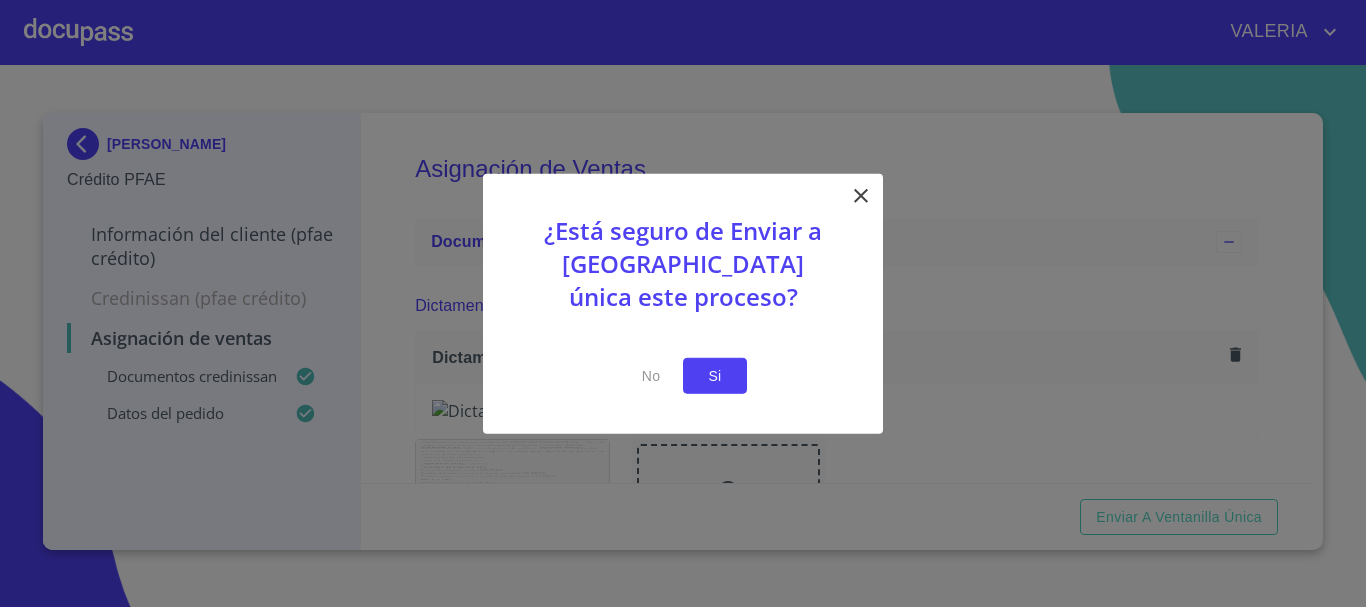 click on "Si" at bounding box center (715, 375) 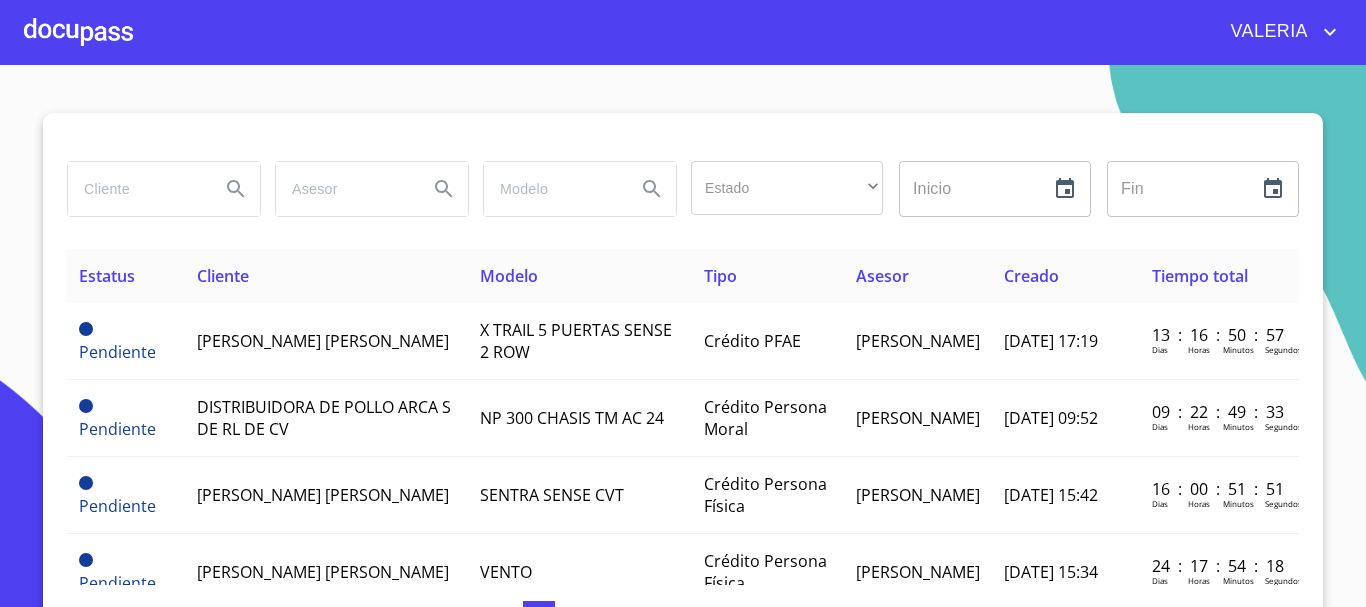 scroll, scrollTop: 0, scrollLeft: 0, axis: both 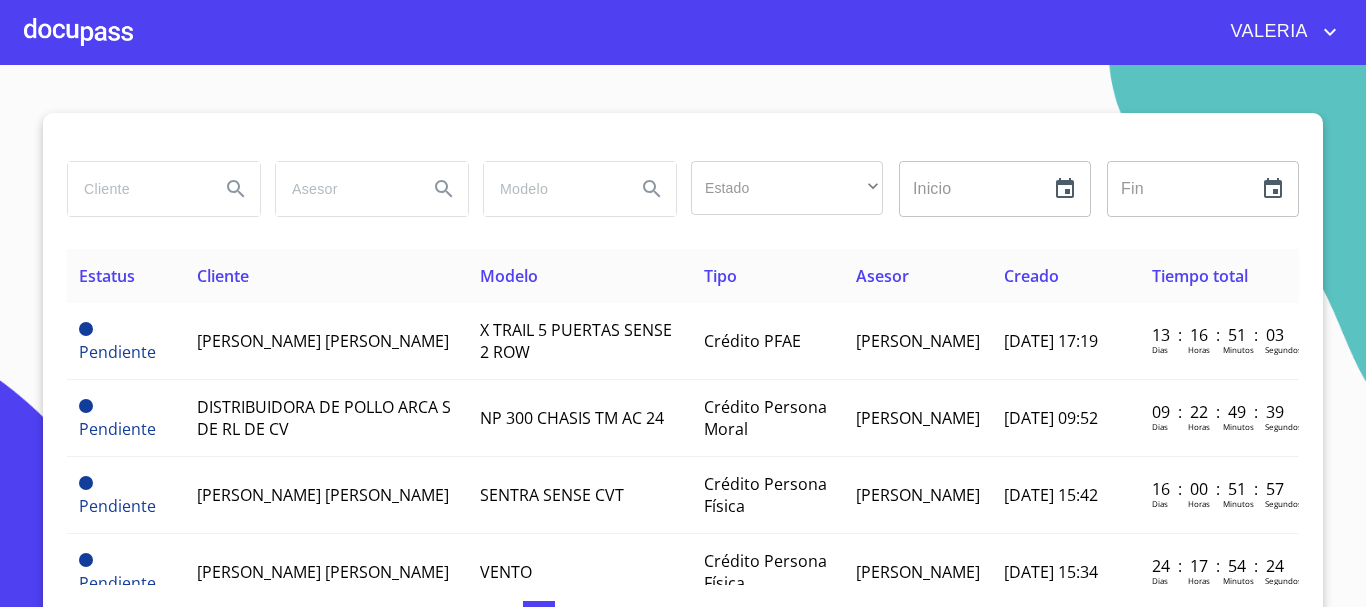 click at bounding box center (136, 189) 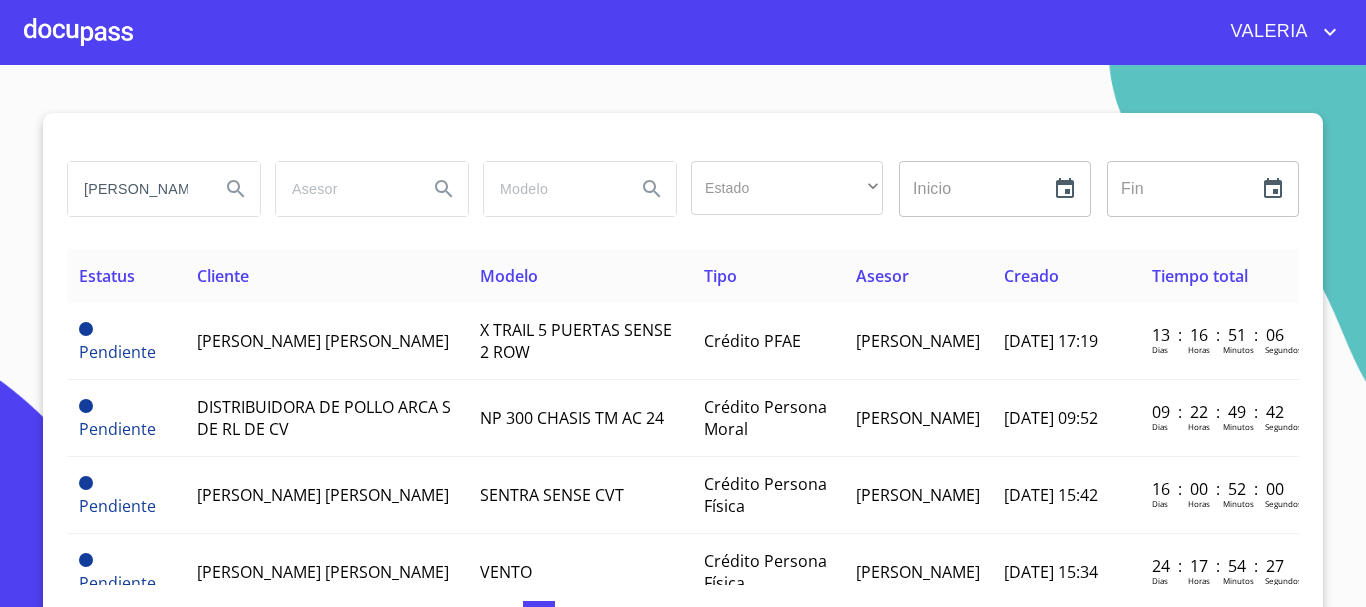 scroll, scrollTop: 0, scrollLeft: 5, axis: horizontal 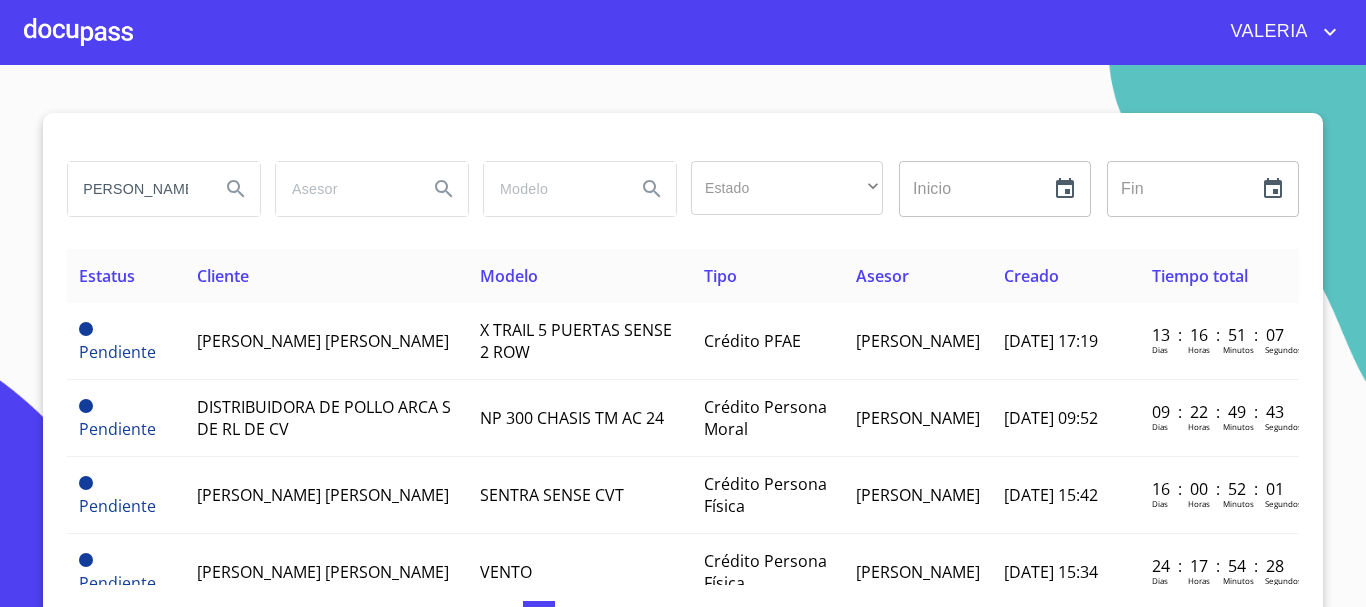 type on "[PERSON_NAME]" 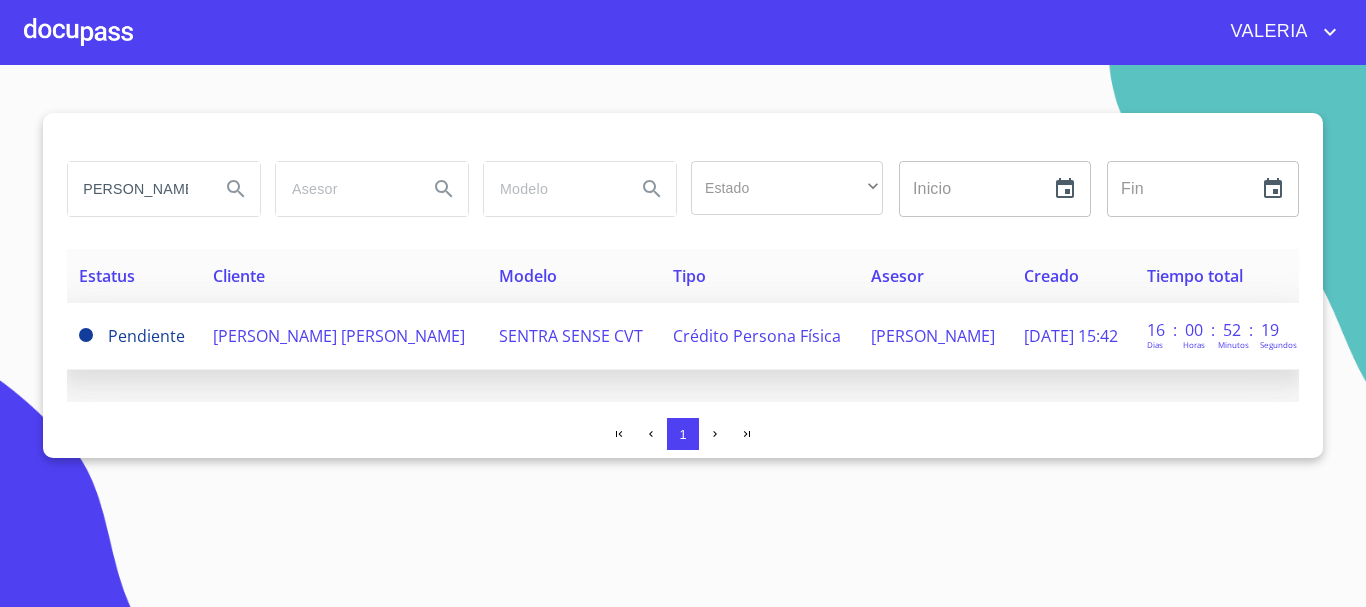scroll, scrollTop: 0, scrollLeft: 0, axis: both 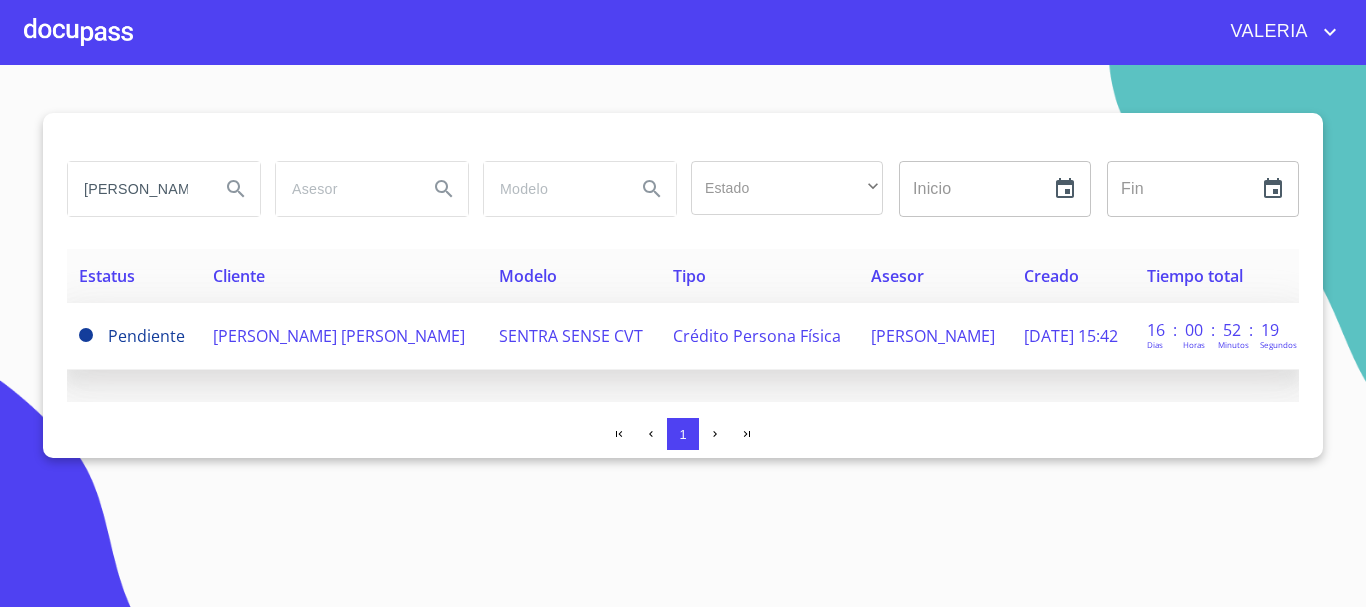 click on "[PERSON_NAME] [PERSON_NAME]" at bounding box center [344, 336] 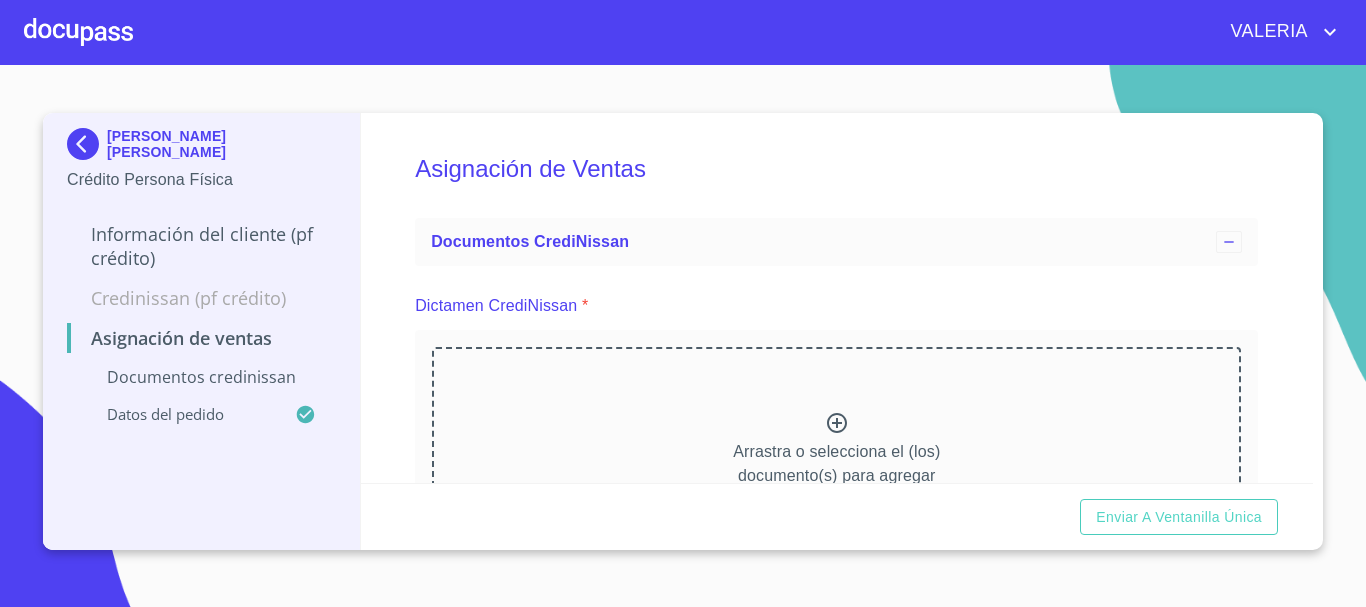 click on "Información del cliente (PF crédito)" at bounding box center [201, 246] 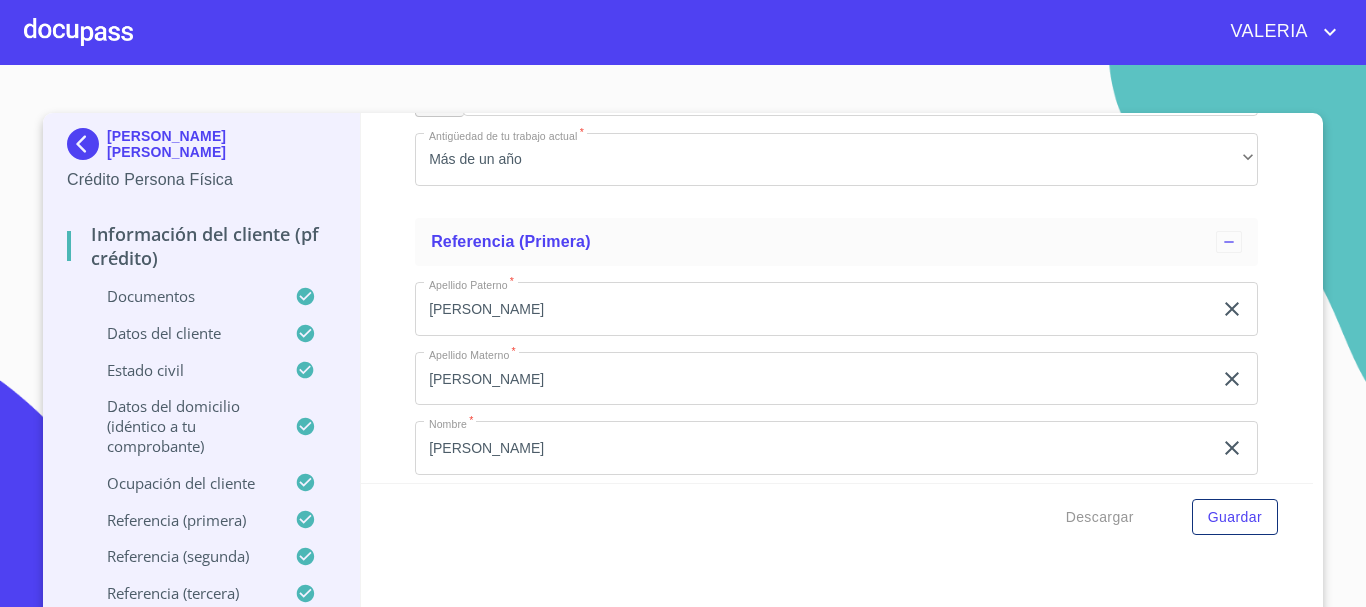 scroll, scrollTop: 10500, scrollLeft: 0, axis: vertical 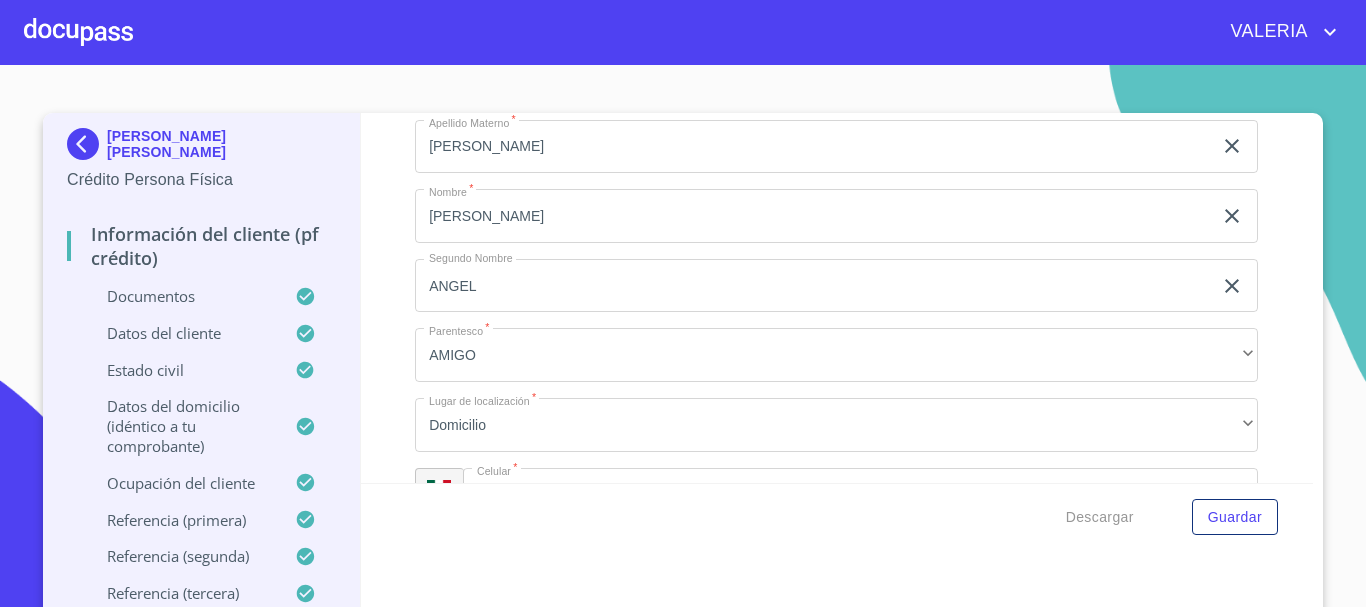 click at bounding box center [78, 32] 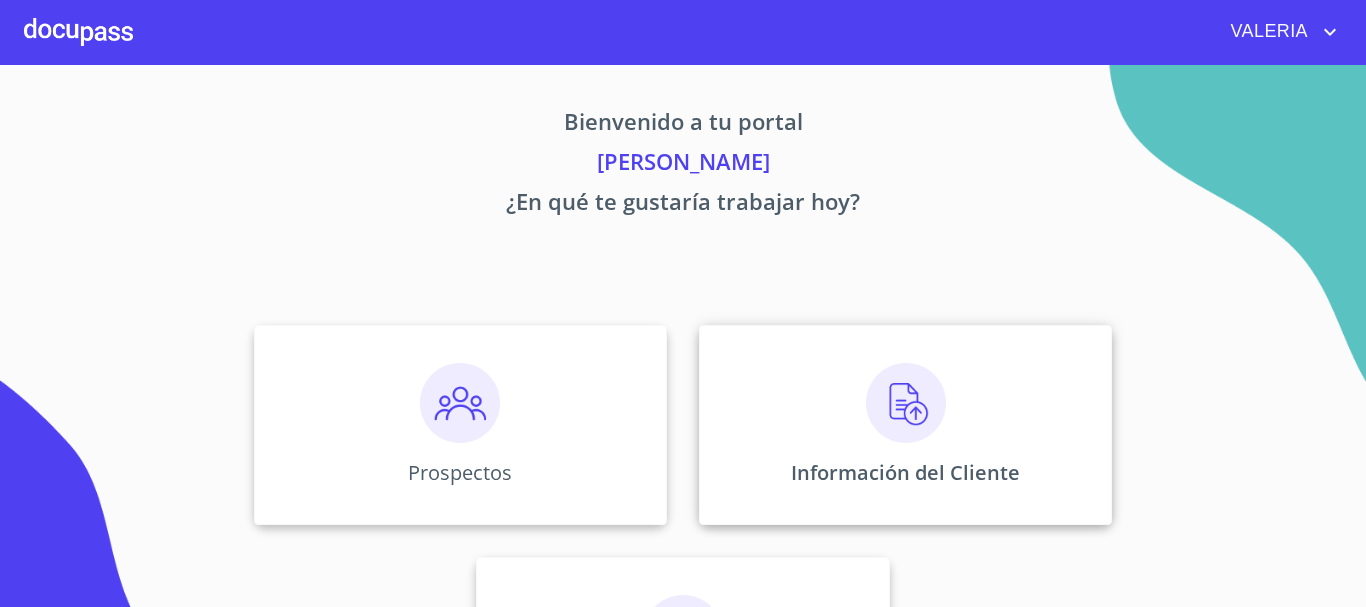click at bounding box center [906, 403] 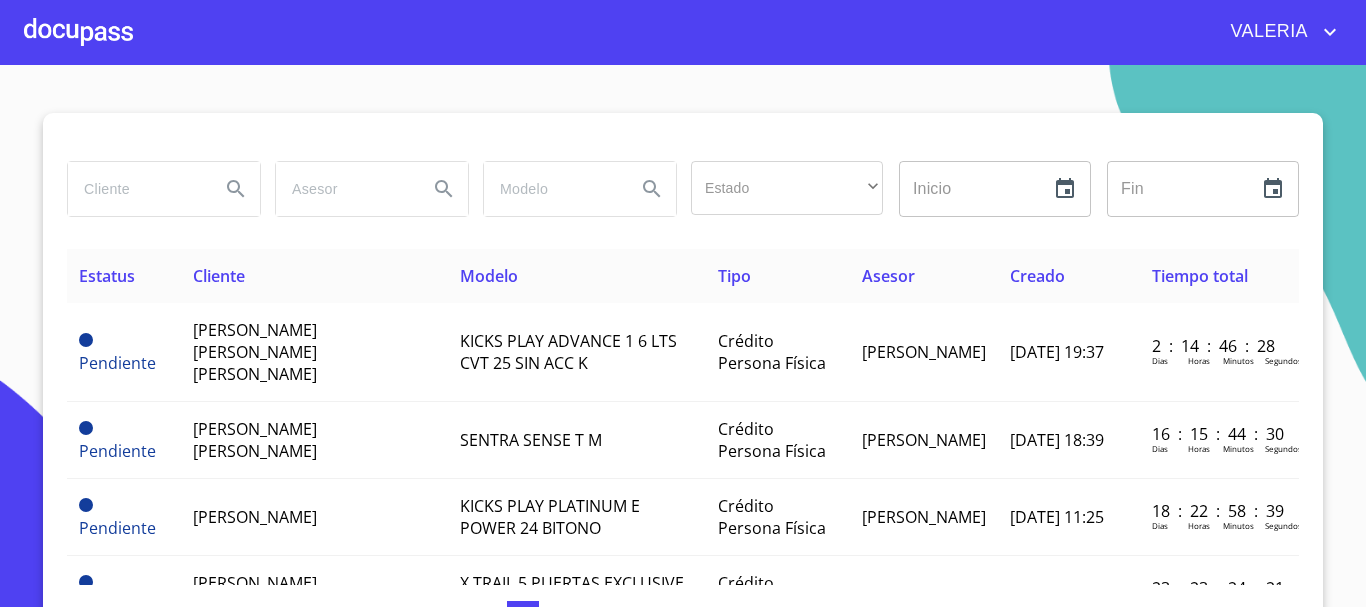 click at bounding box center (136, 189) 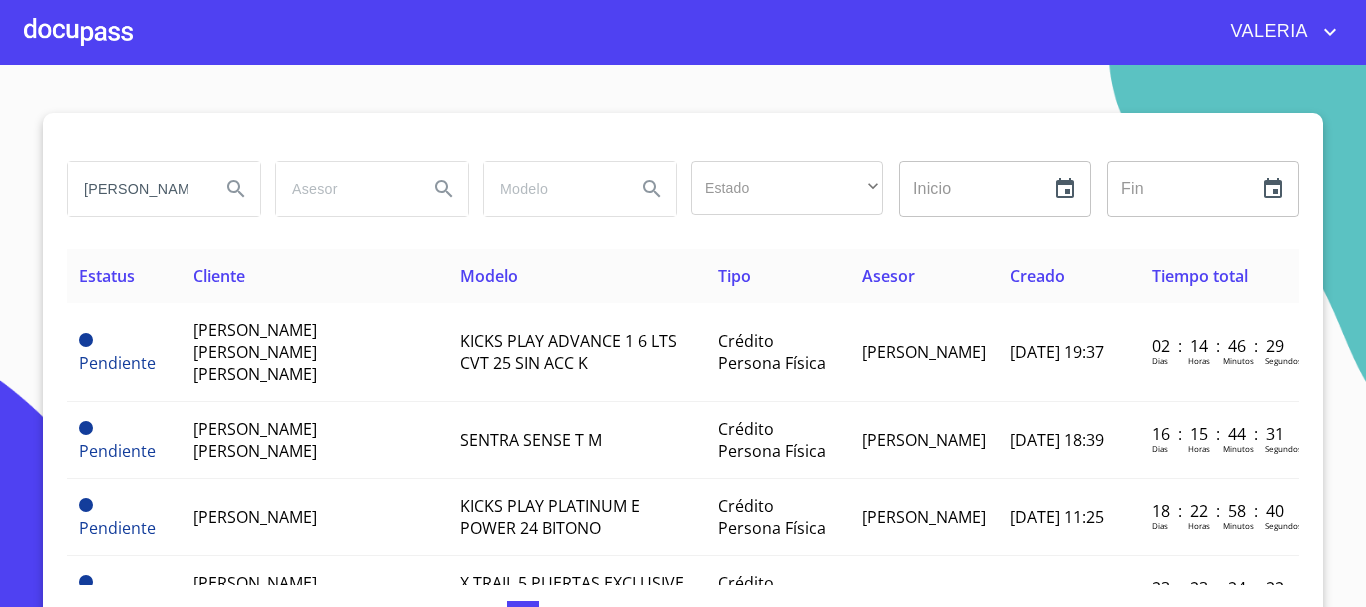 type on "[PERSON_NAME]" 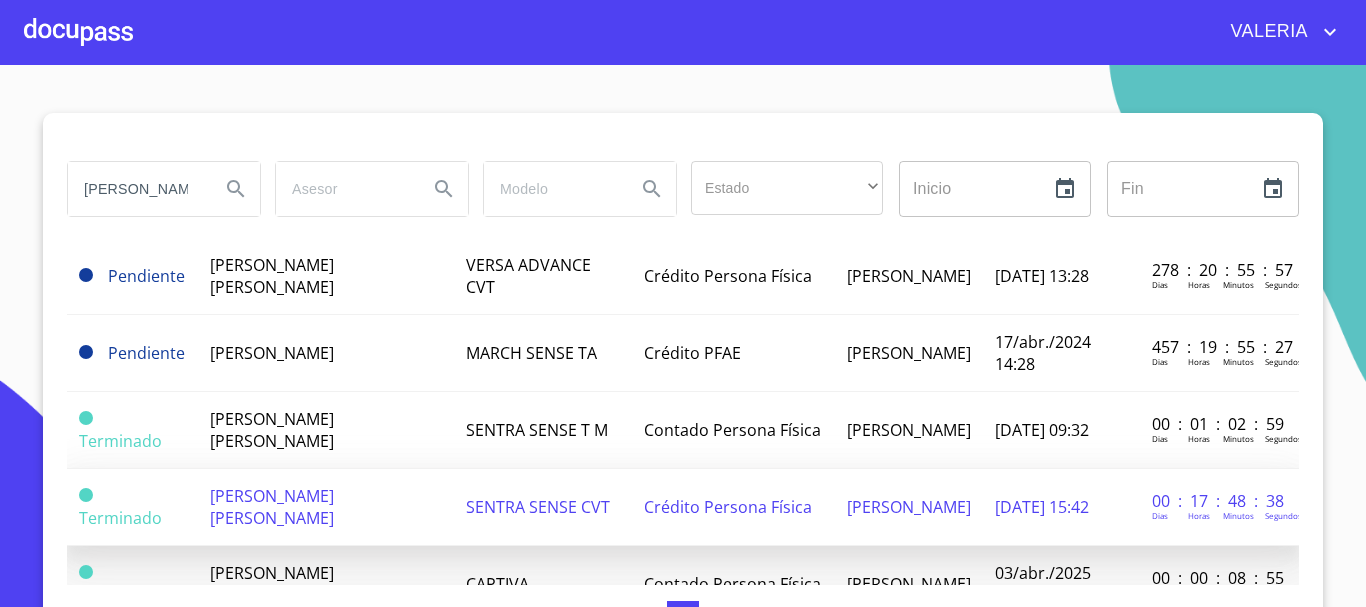 scroll, scrollTop: 100, scrollLeft: 0, axis: vertical 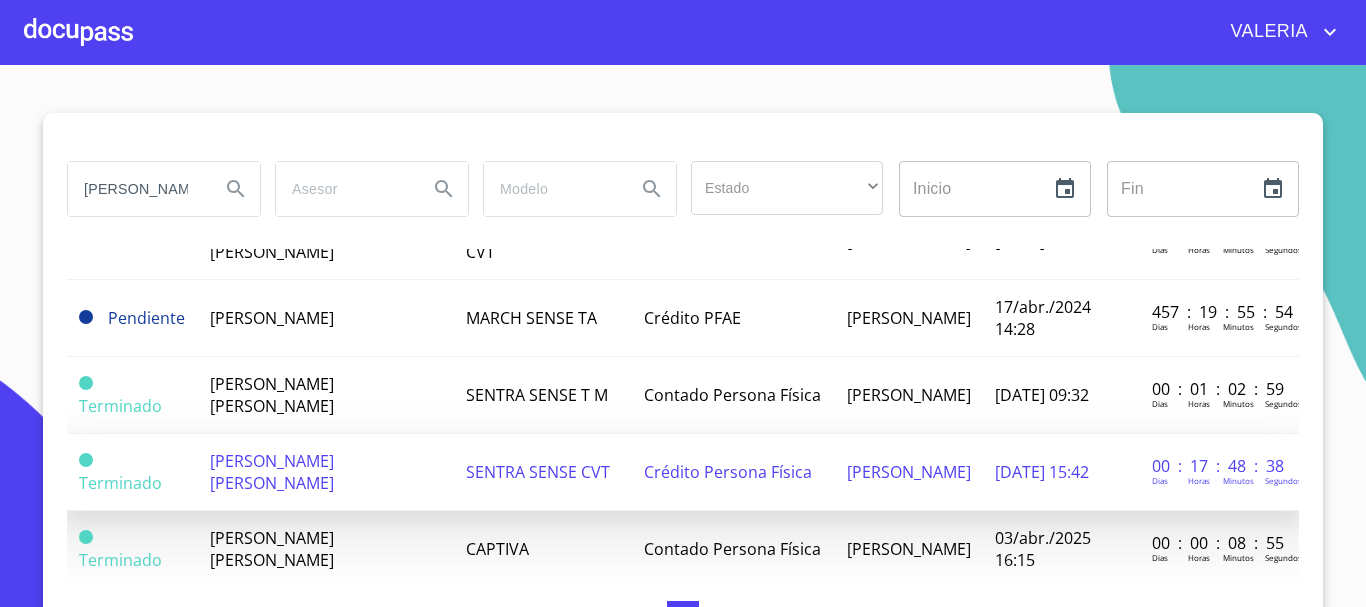 click on "[PERSON_NAME] [PERSON_NAME]" at bounding box center [272, 472] 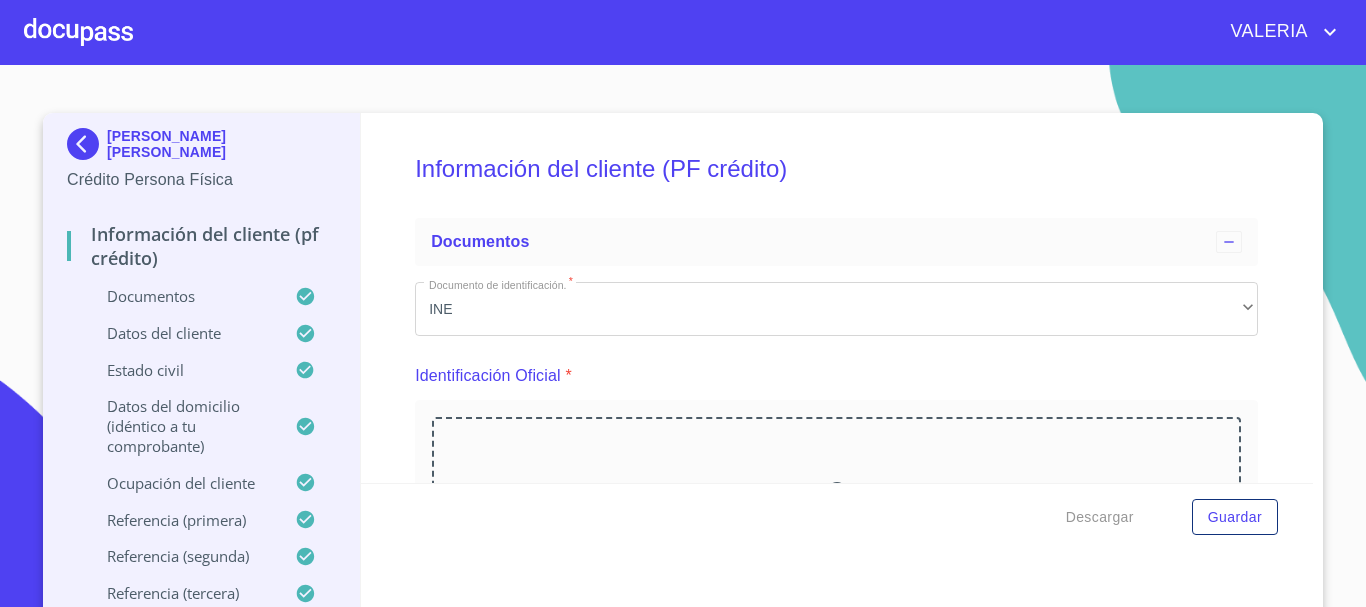 scroll, scrollTop: 0, scrollLeft: 0, axis: both 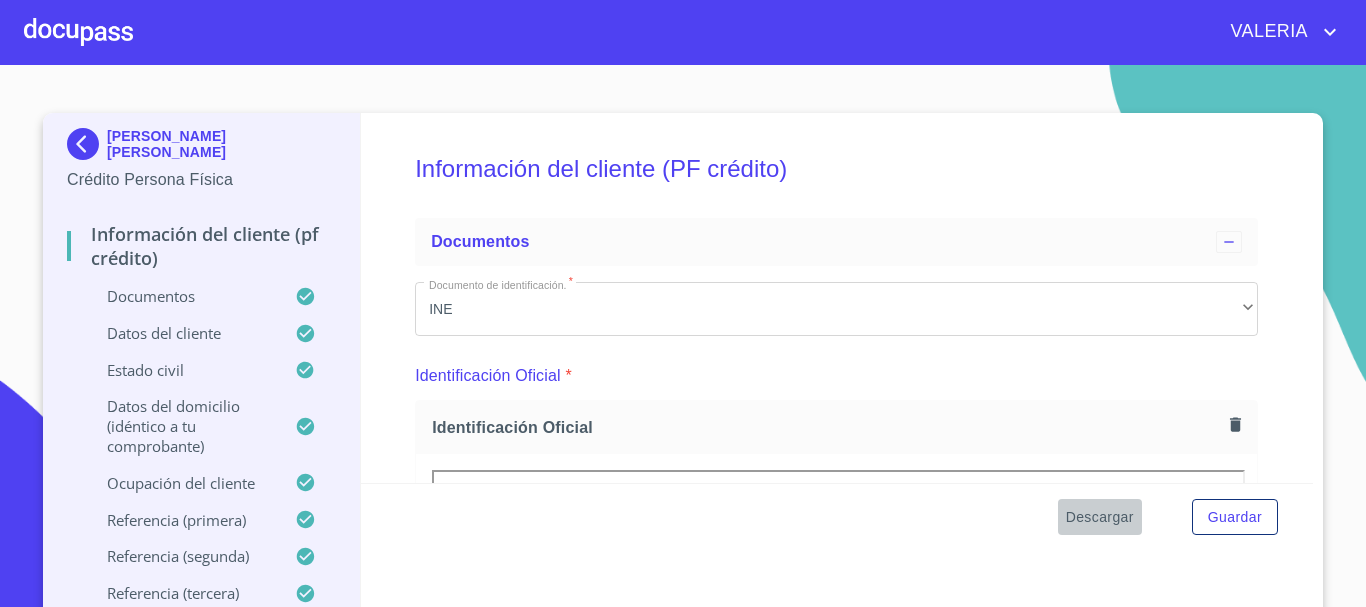 click on "Descargar" at bounding box center (1100, 517) 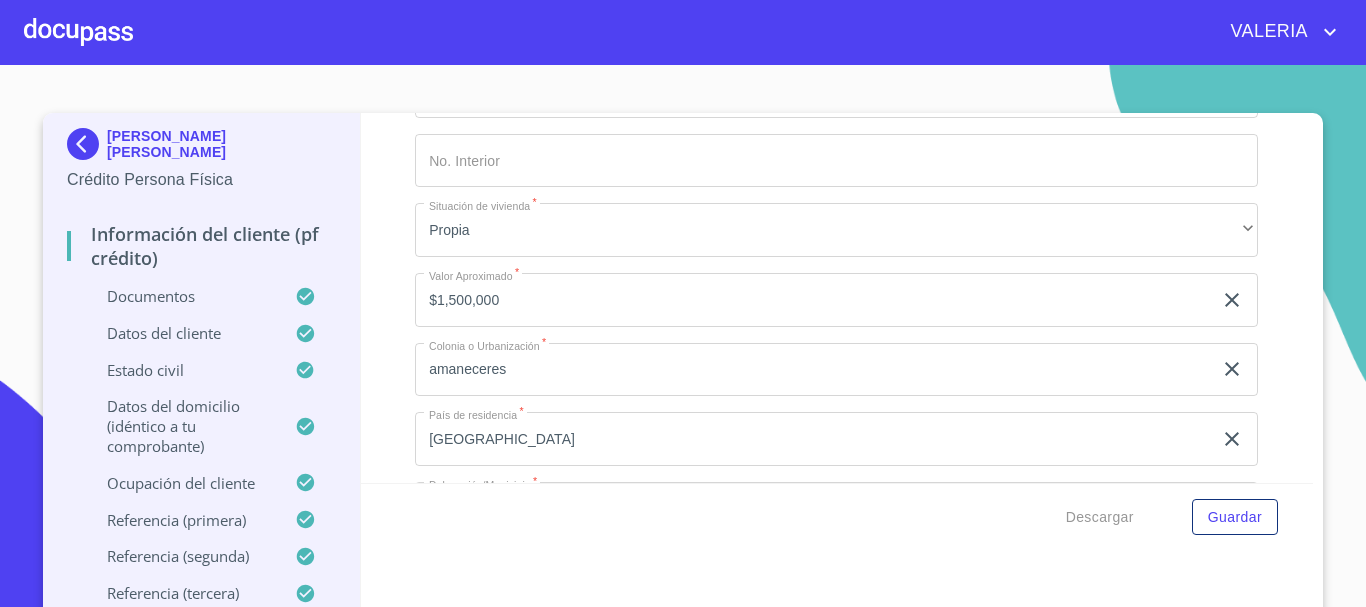scroll, scrollTop: 7600, scrollLeft: 0, axis: vertical 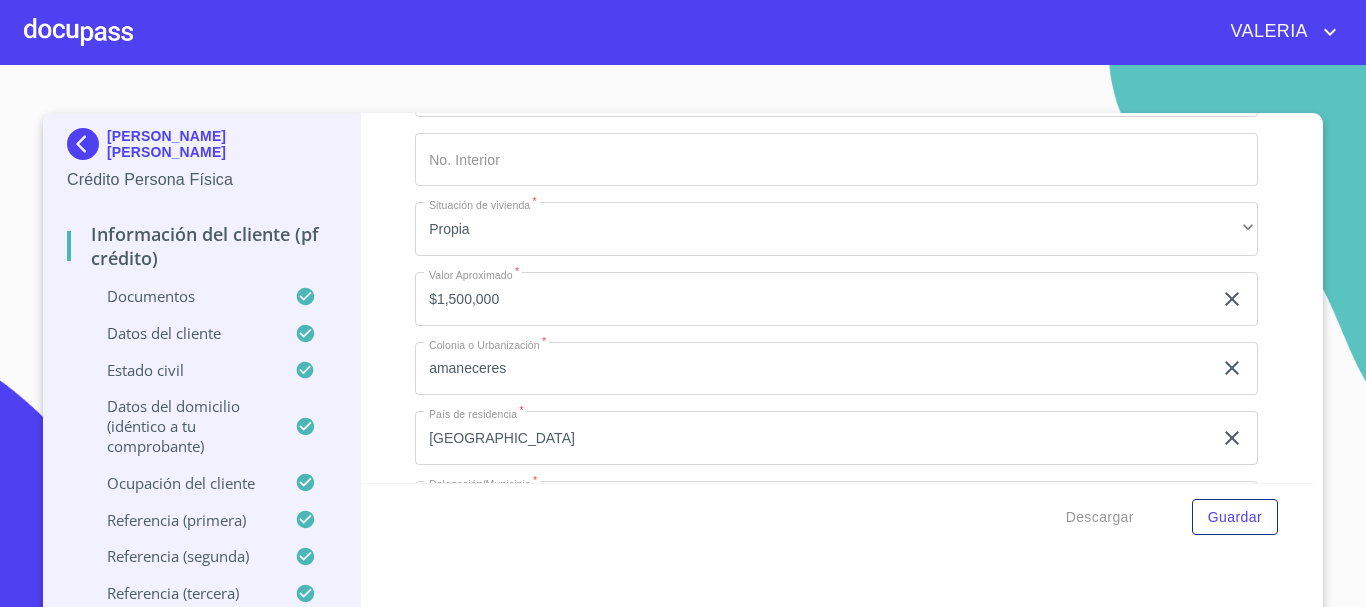click on "$1,500,000" at bounding box center (813, -1672) 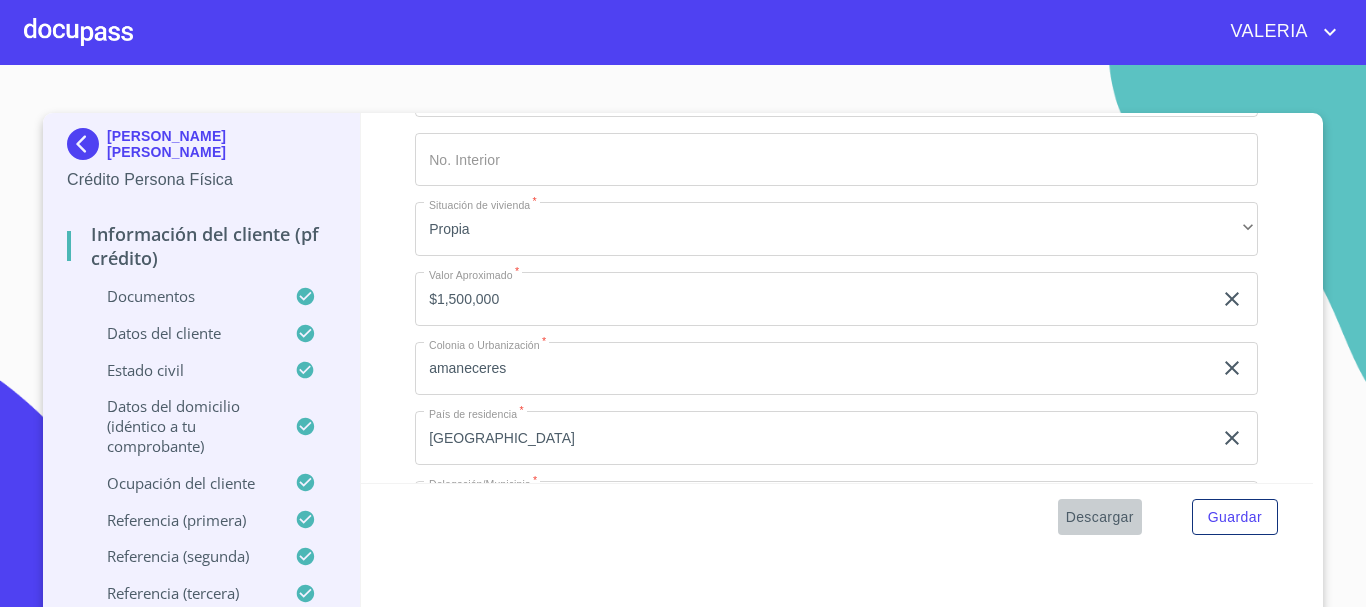 click on "Descargar" at bounding box center (1100, 517) 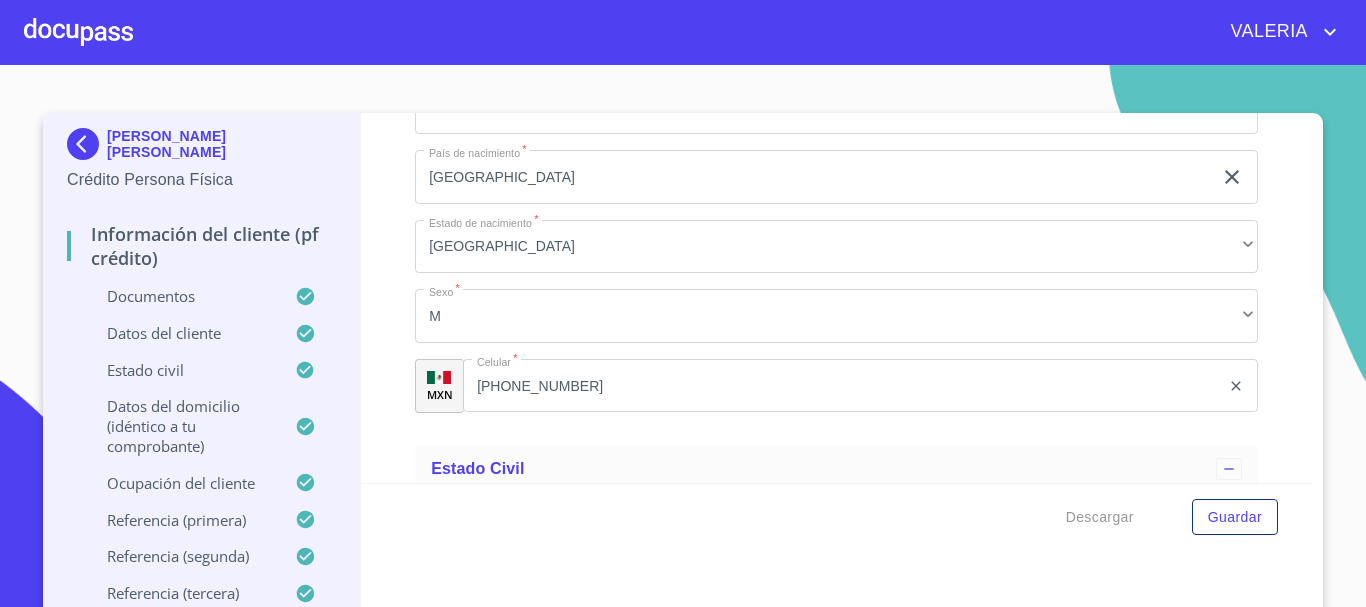 scroll, scrollTop: 6400, scrollLeft: 0, axis: vertical 